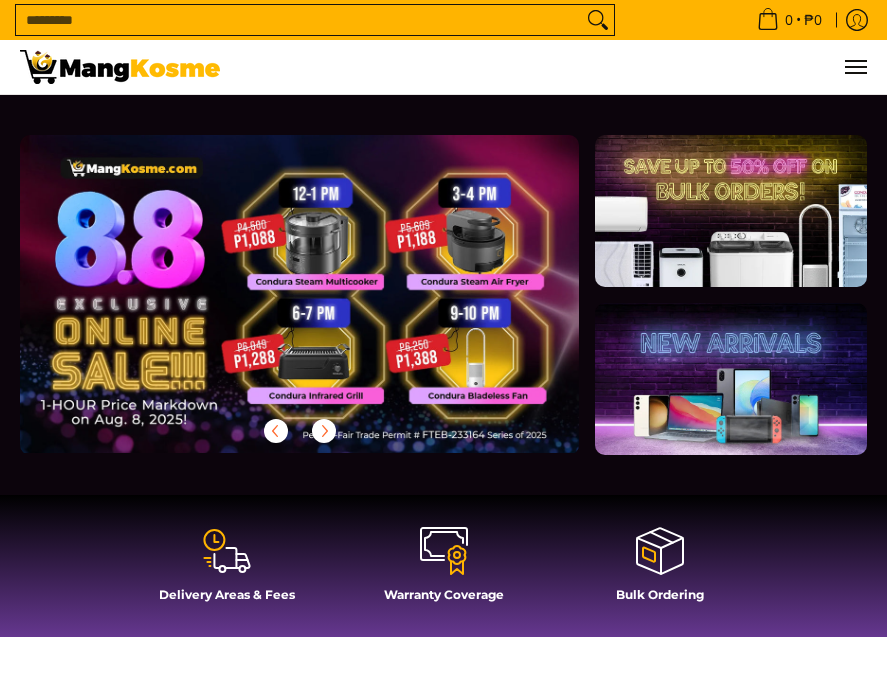 scroll, scrollTop: 0, scrollLeft: 0, axis: both 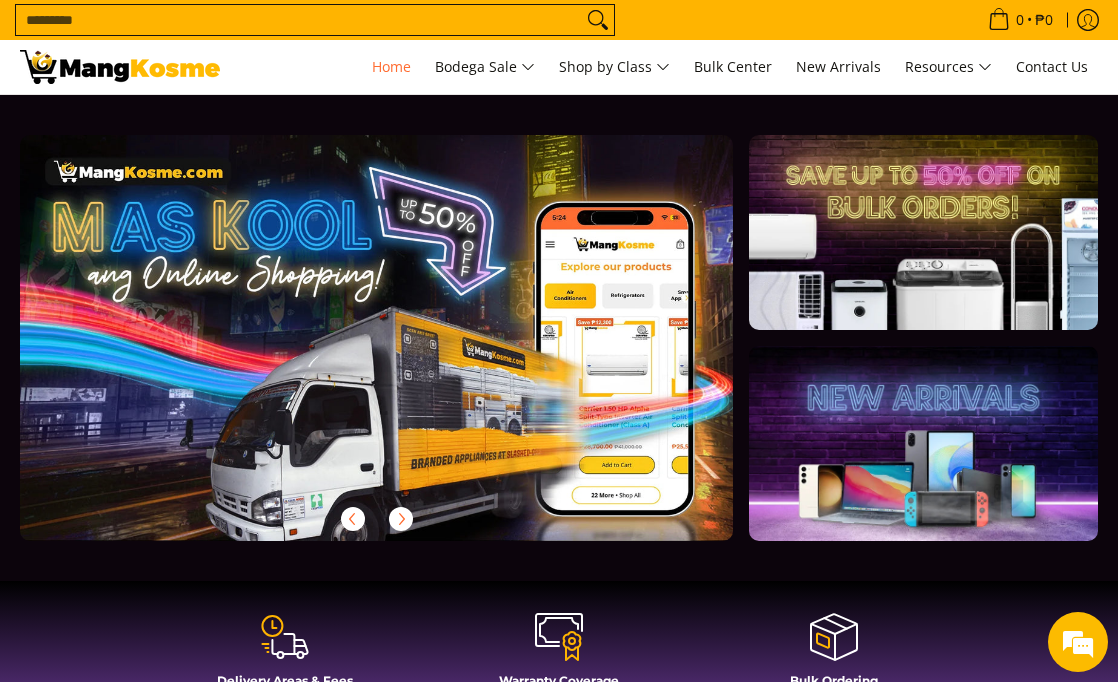 click at bounding box center (559, 338) 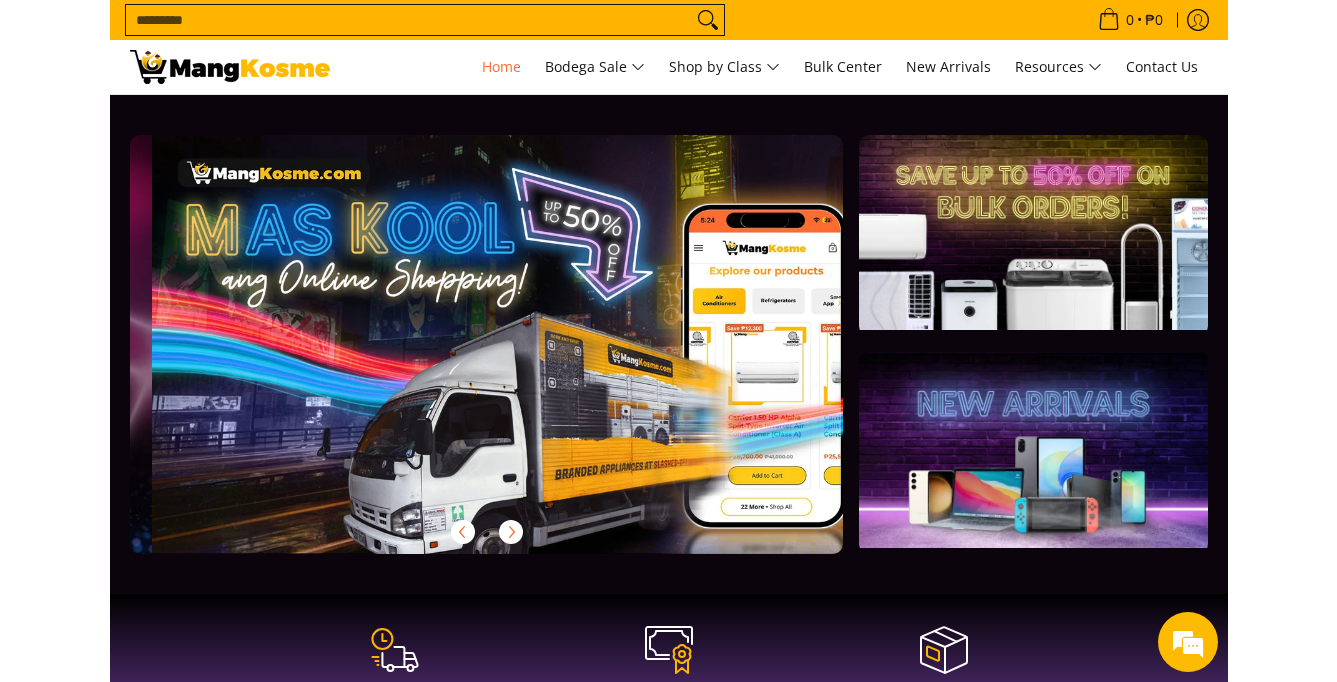 scroll, scrollTop: 0, scrollLeft: 795, axis: horizontal 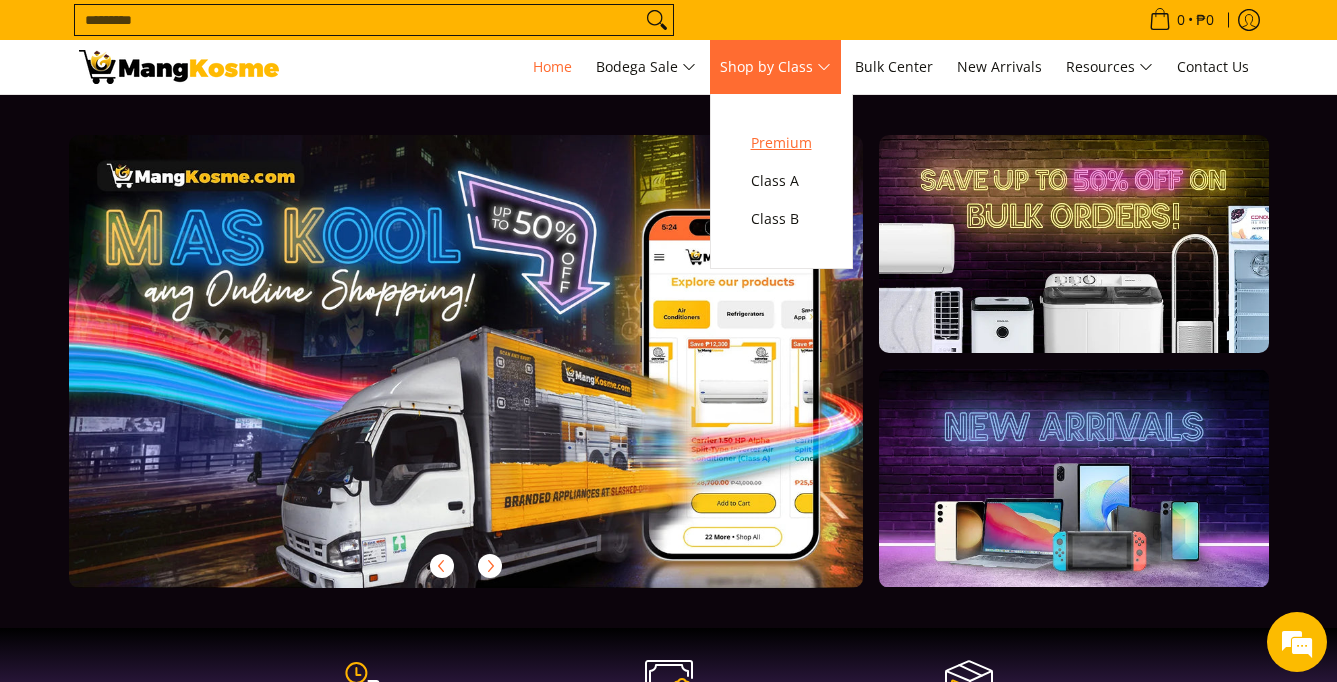click on "Premium" at bounding box center [781, 143] 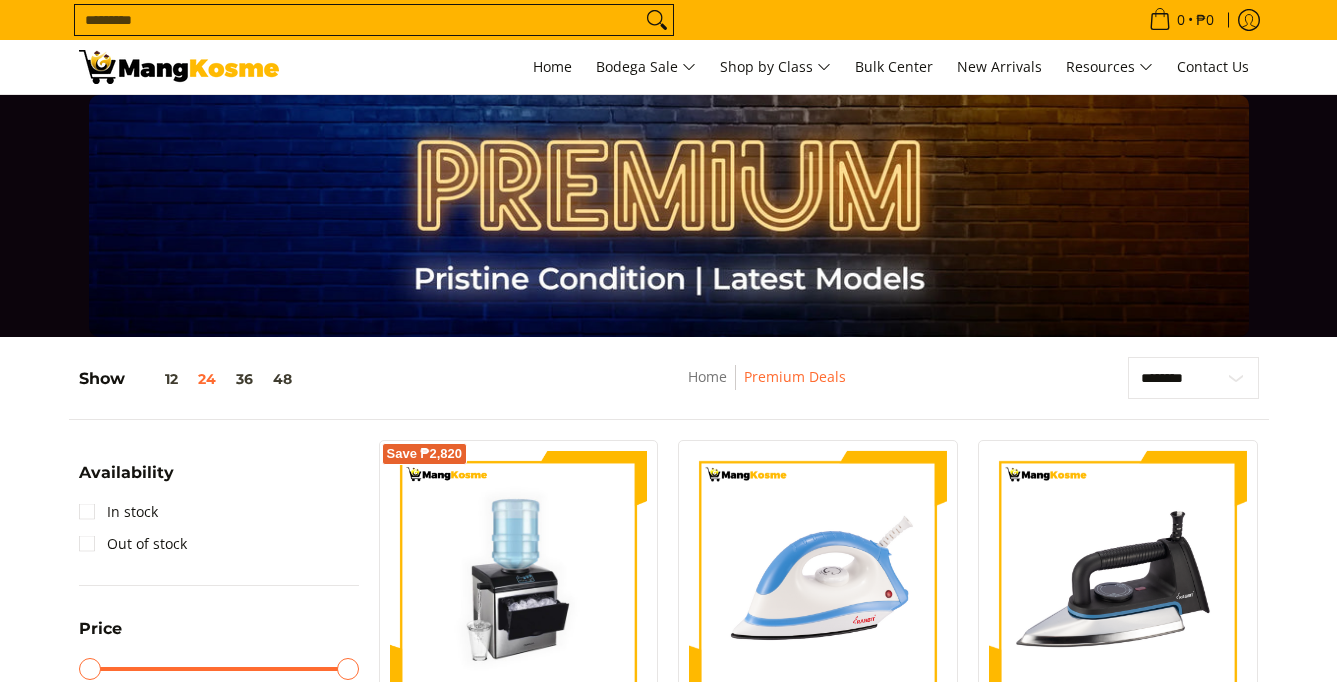 scroll, scrollTop: 0, scrollLeft: 0, axis: both 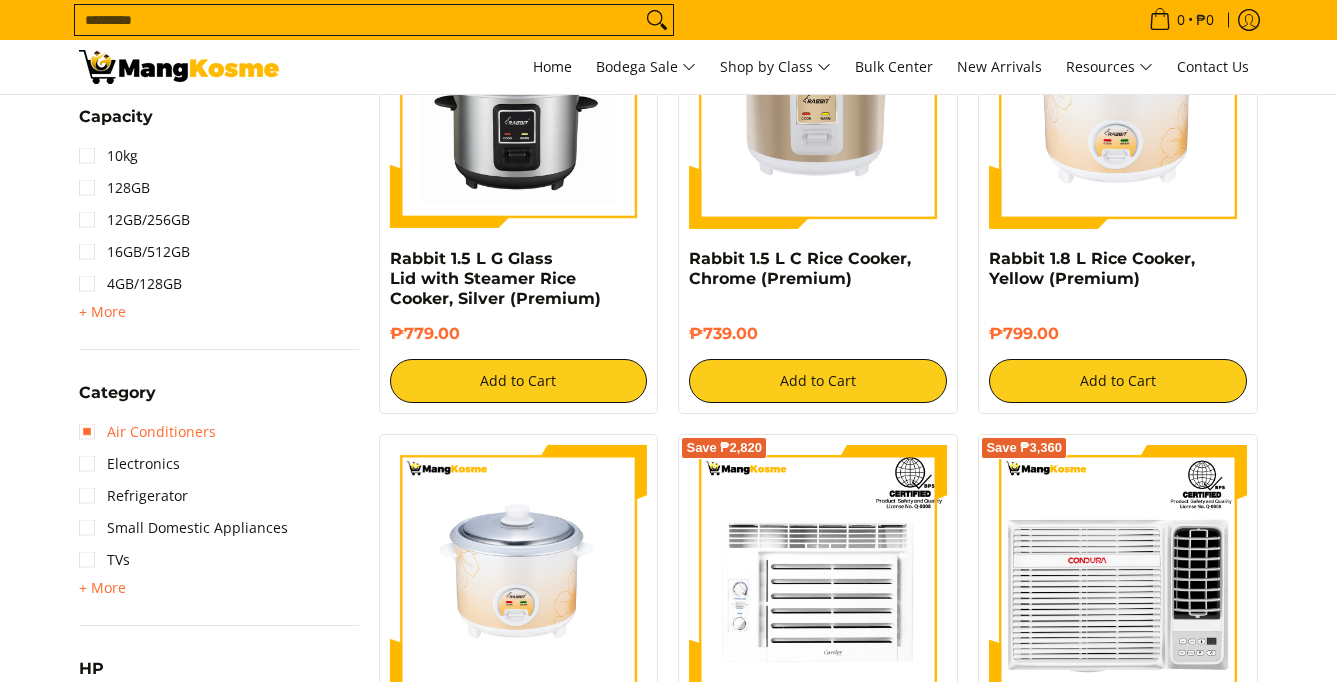 click on "Air Conditioners" at bounding box center (147, 432) 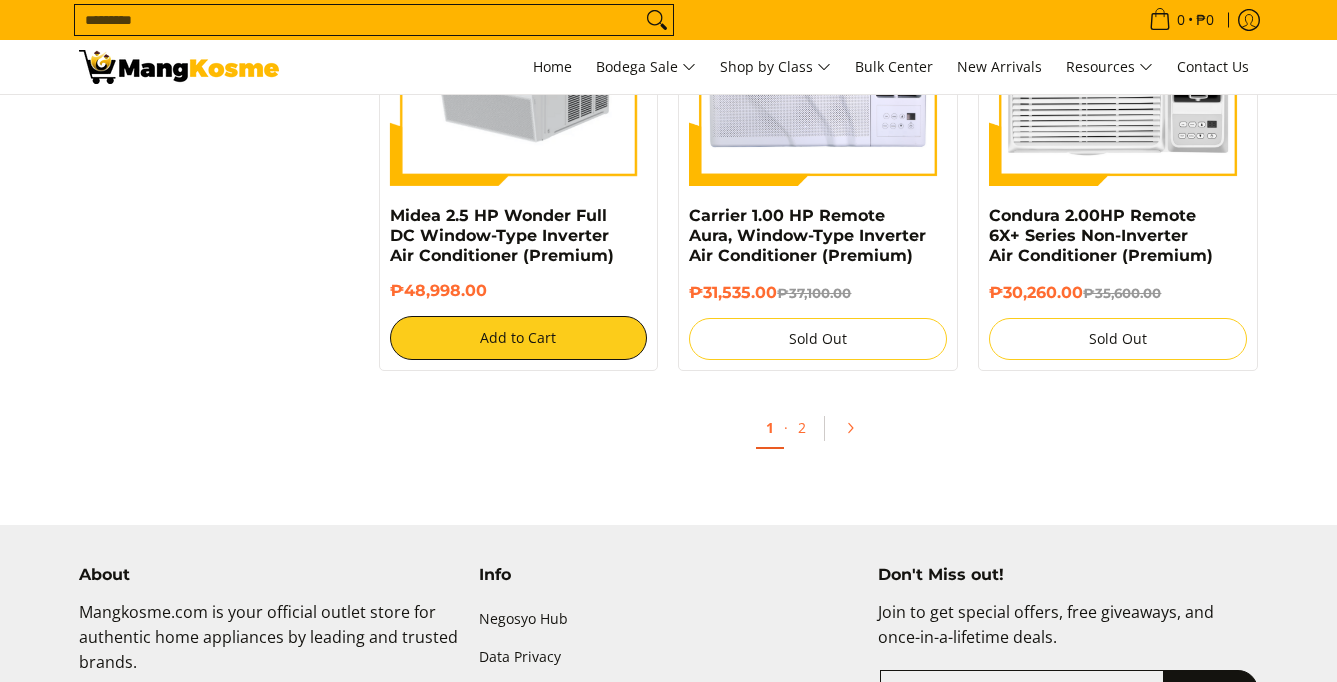 scroll, scrollTop: 3920, scrollLeft: 0, axis: vertical 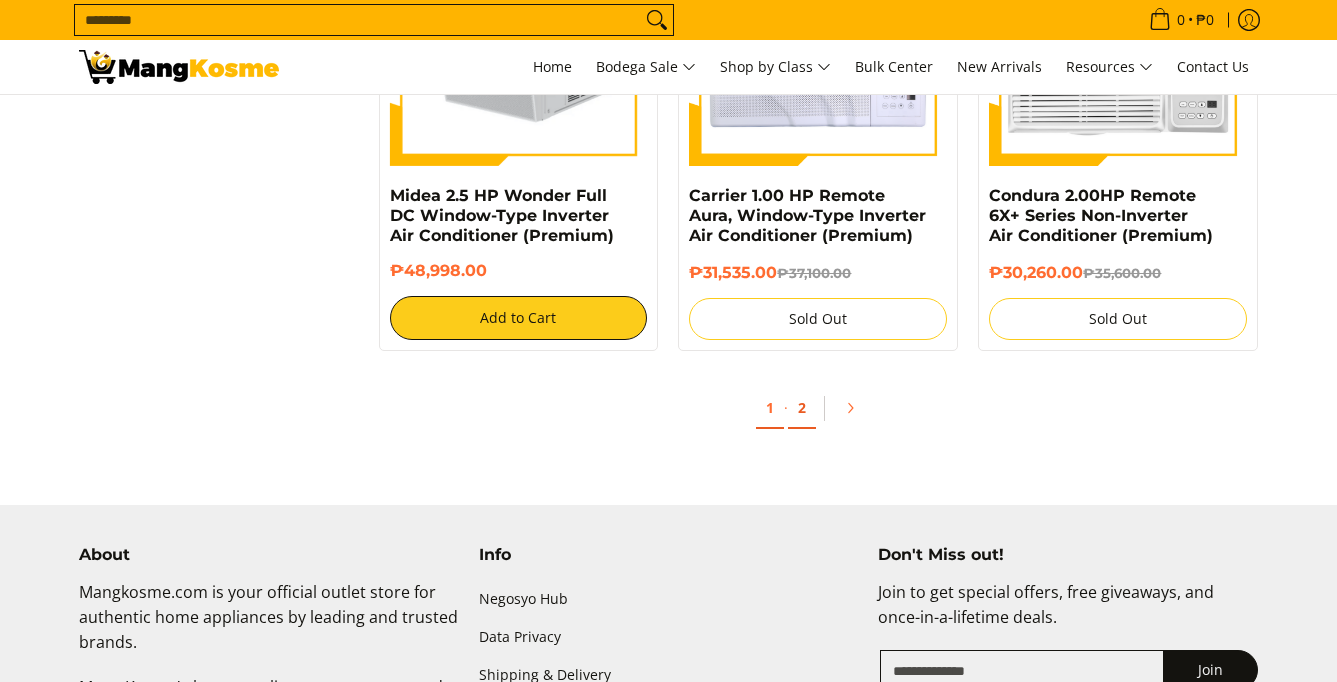 click on "2" at bounding box center (802, 408) 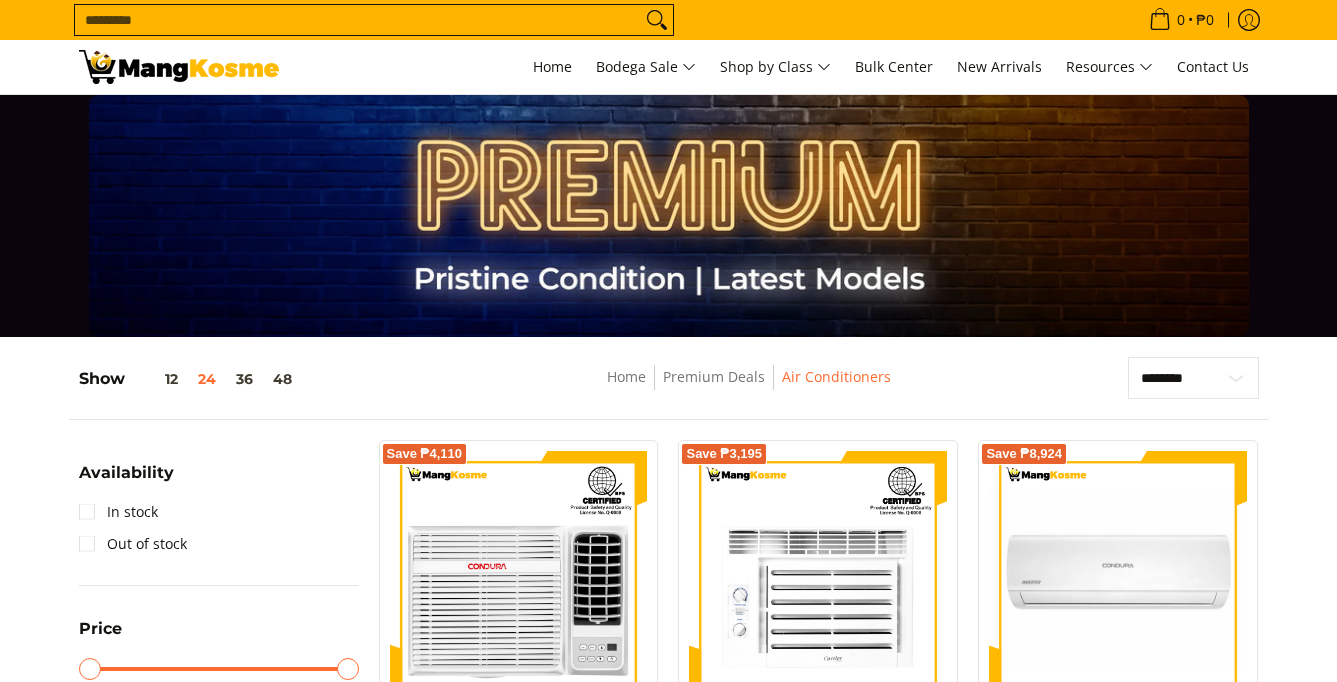 scroll, scrollTop: 0, scrollLeft: 0, axis: both 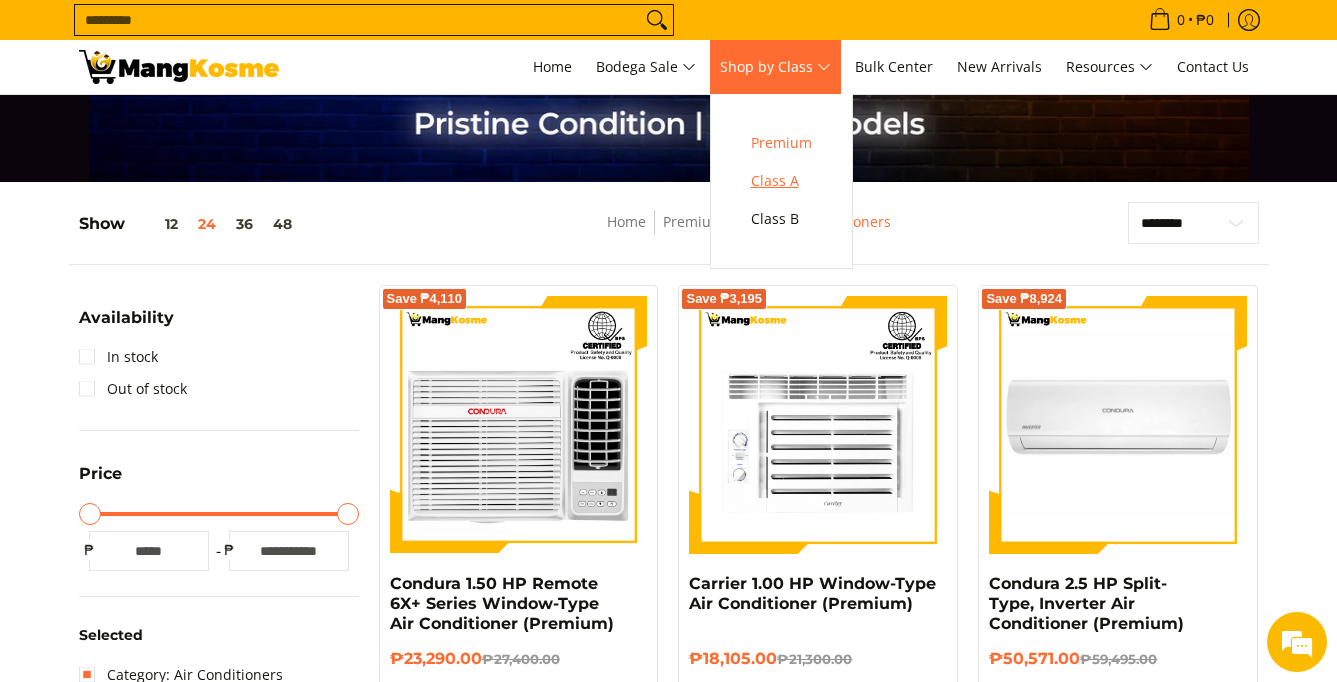 click on "Class A" at bounding box center [781, 181] 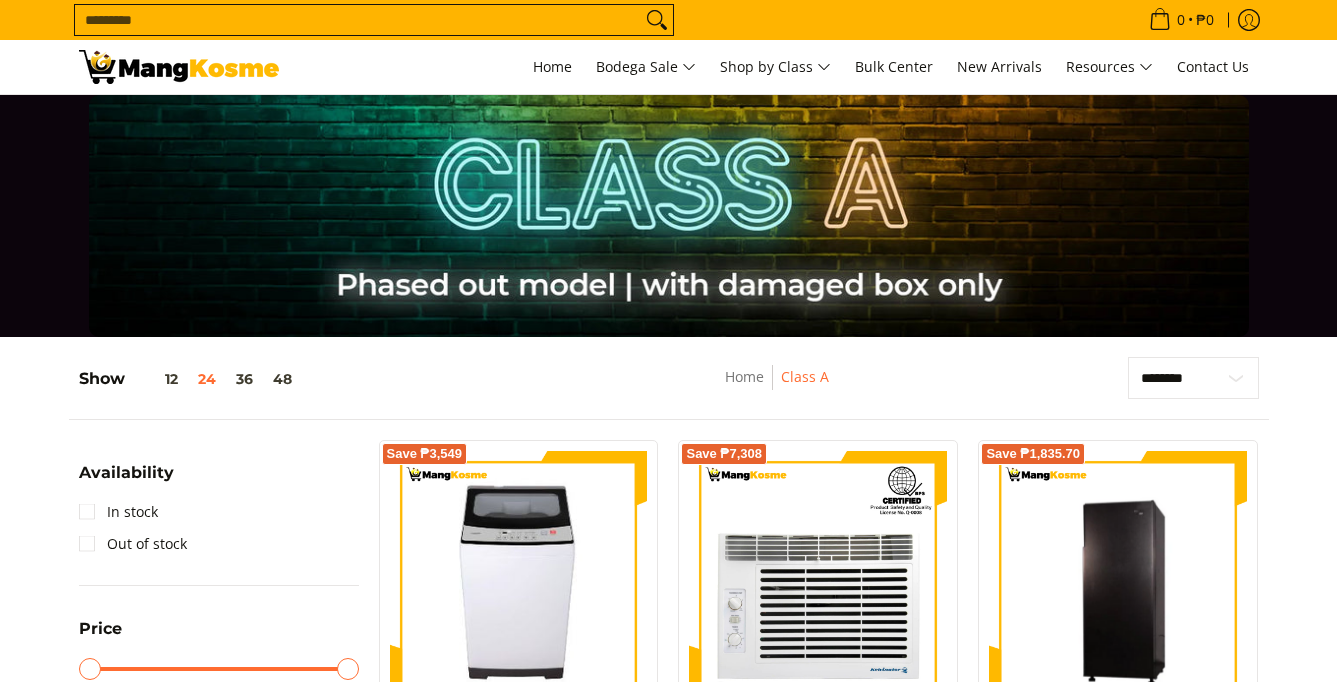 scroll, scrollTop: 0, scrollLeft: 0, axis: both 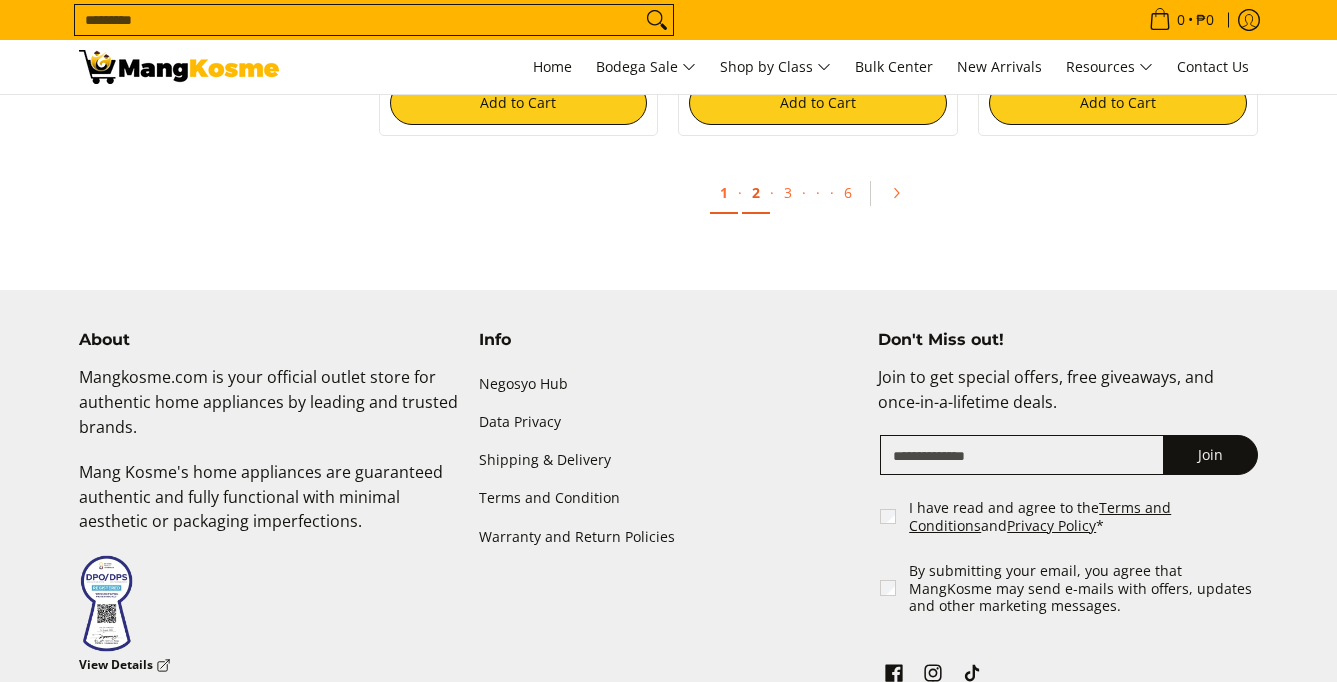 click on "2" at bounding box center [756, 193] 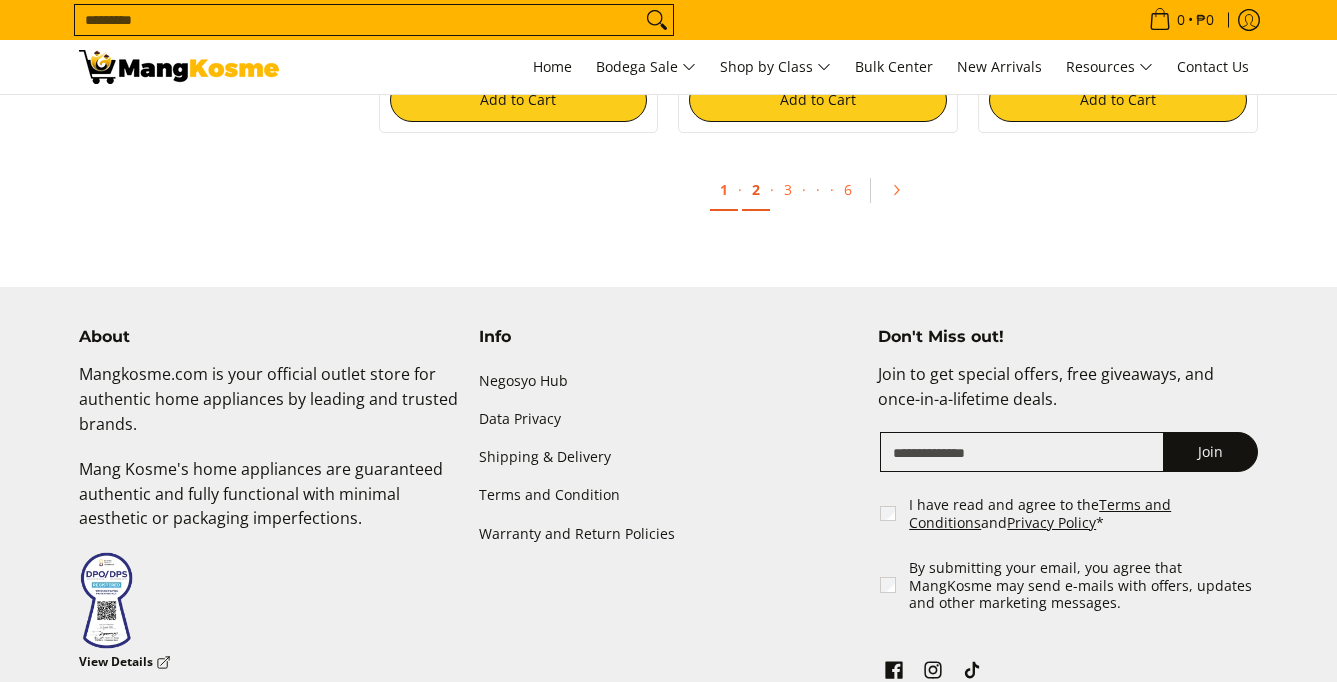 scroll, scrollTop: 4099, scrollLeft: 0, axis: vertical 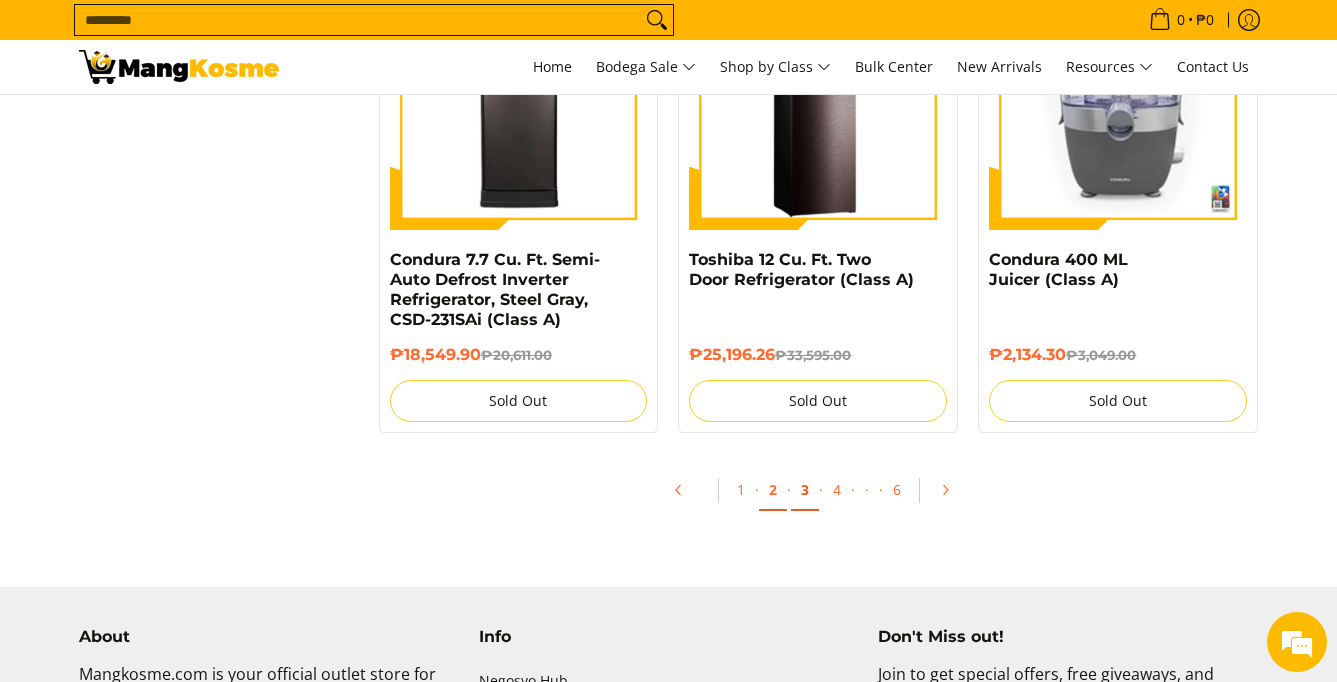 click on "3" at bounding box center [805, 490] 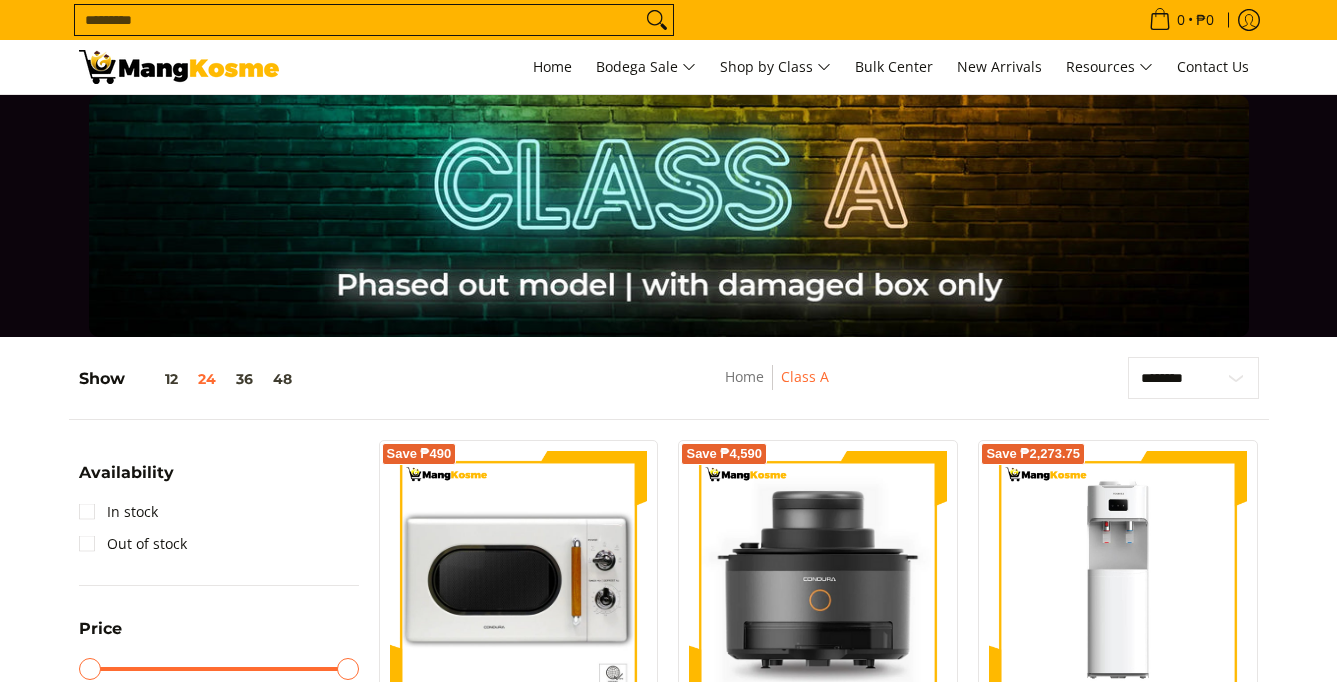 scroll, scrollTop: 0, scrollLeft: 0, axis: both 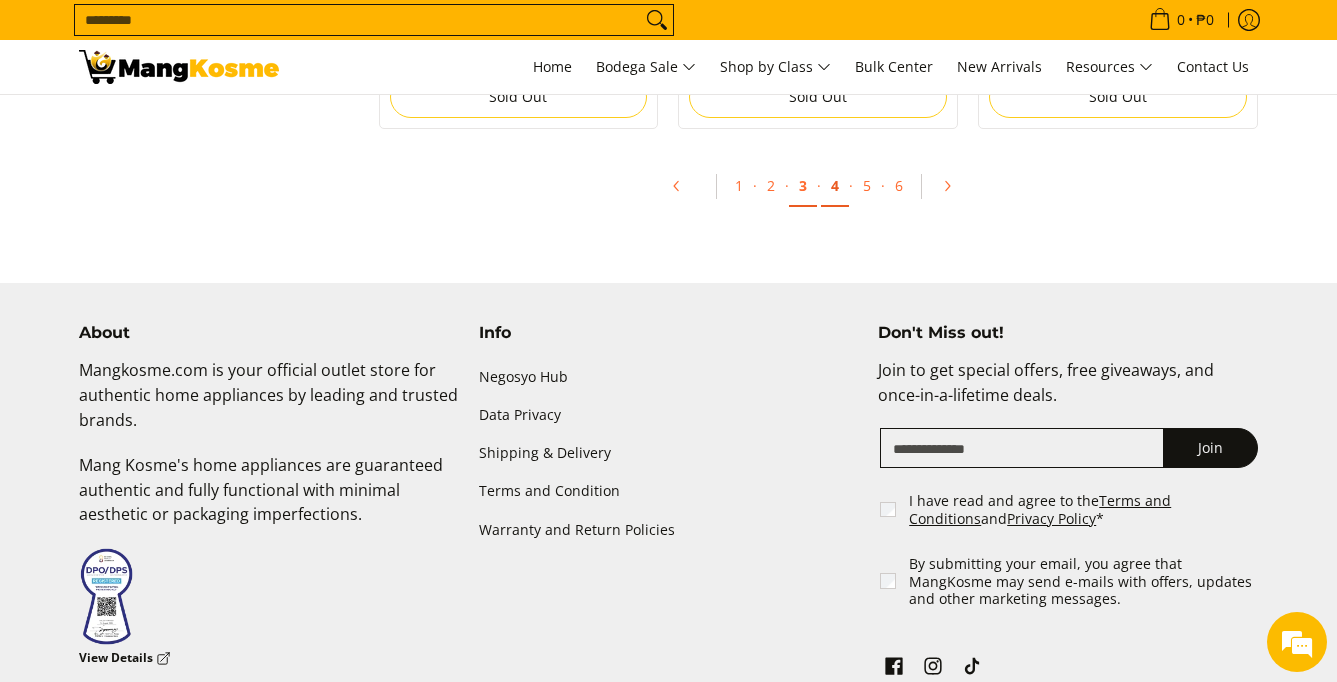 click on "4" at bounding box center [835, 186] 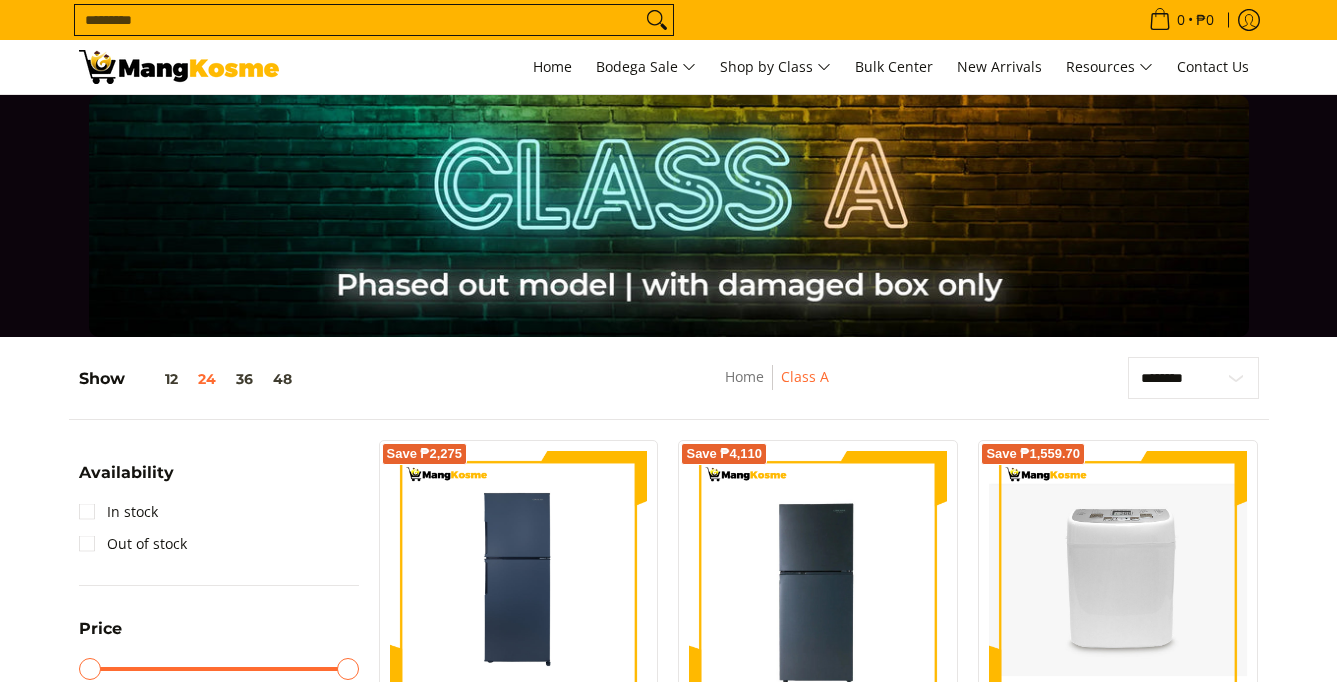 scroll, scrollTop: 0, scrollLeft: 0, axis: both 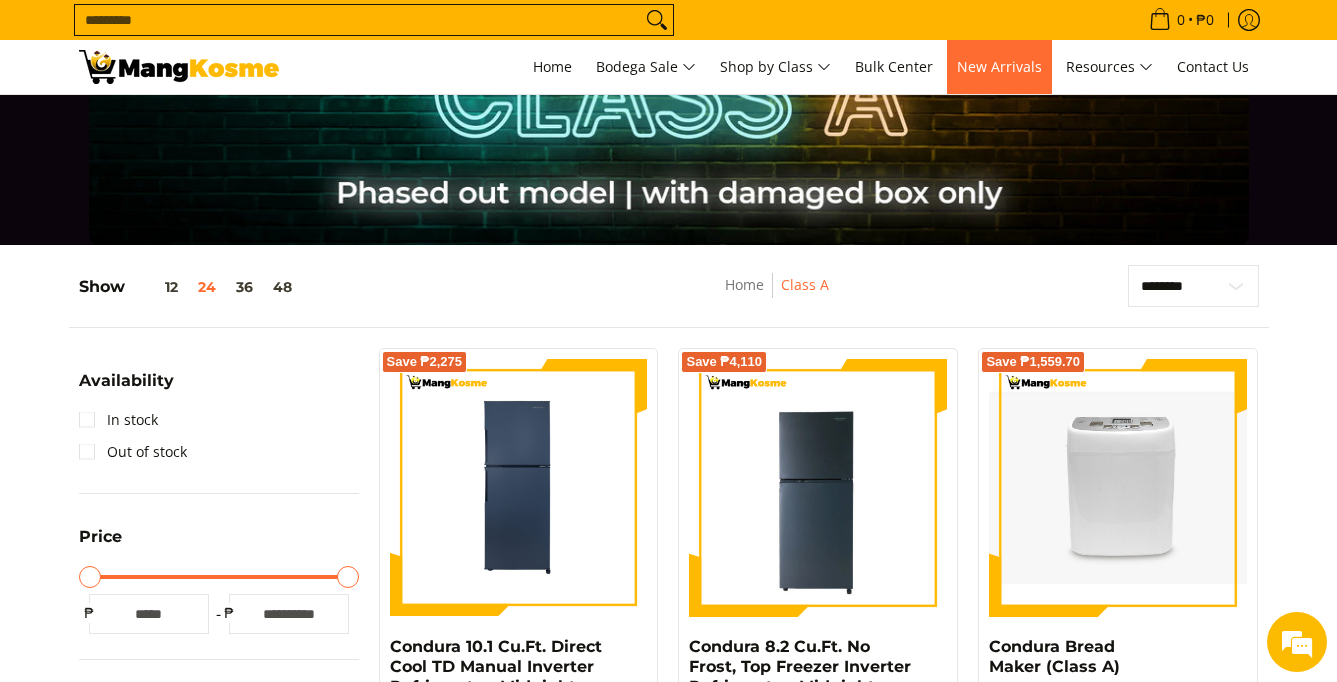 click on "New Arrivals" at bounding box center (999, 66) 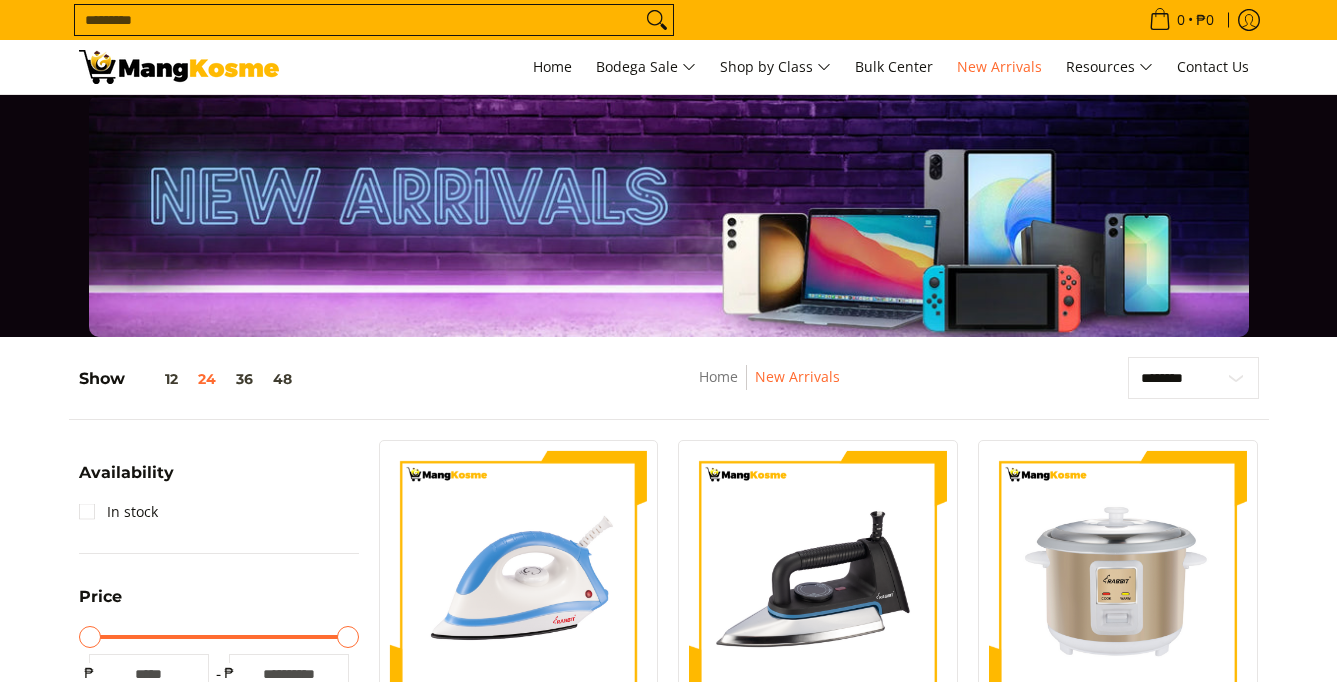 scroll, scrollTop: 0, scrollLeft: 0, axis: both 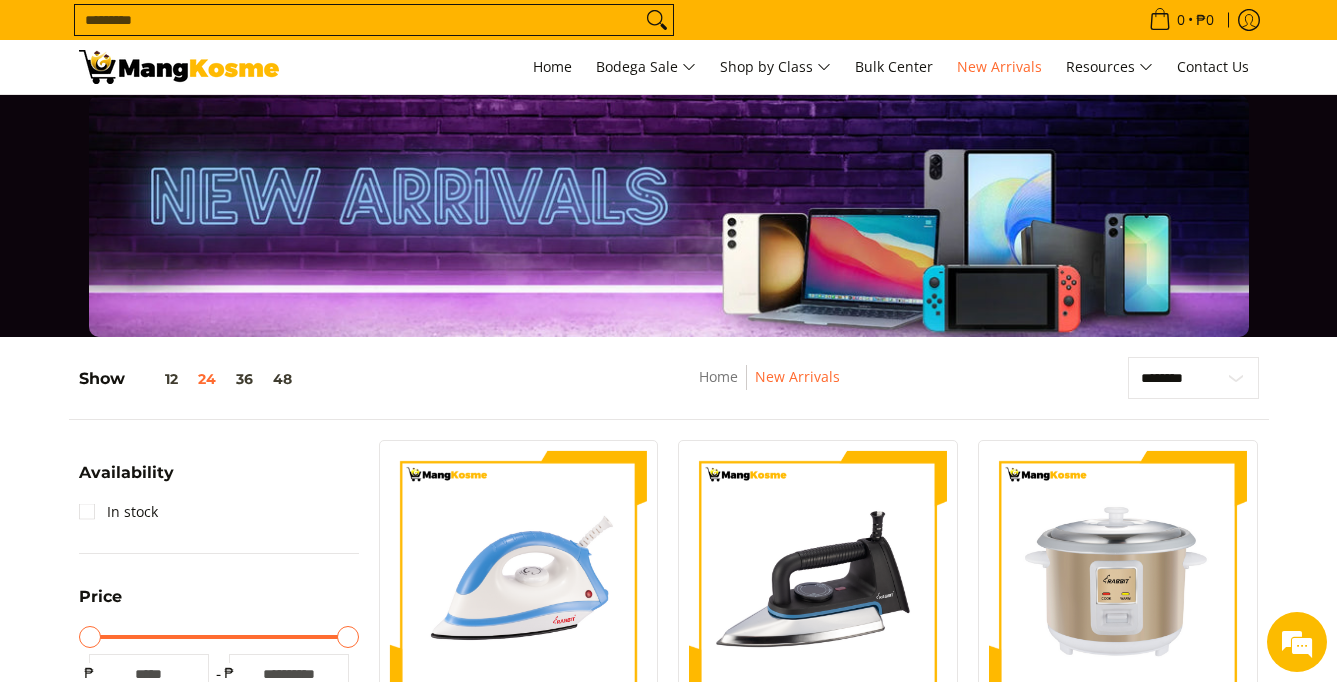 click on "Search..." at bounding box center (358, 20) 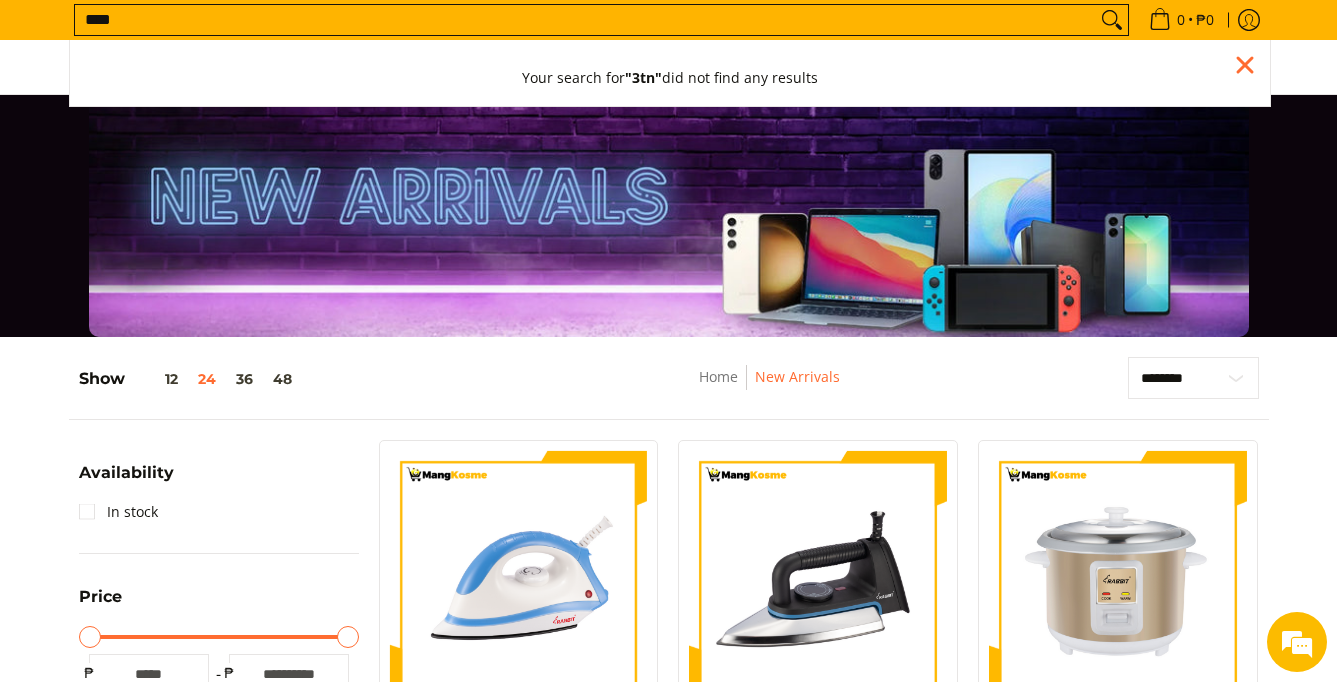 scroll, scrollTop: 0, scrollLeft: 0, axis: both 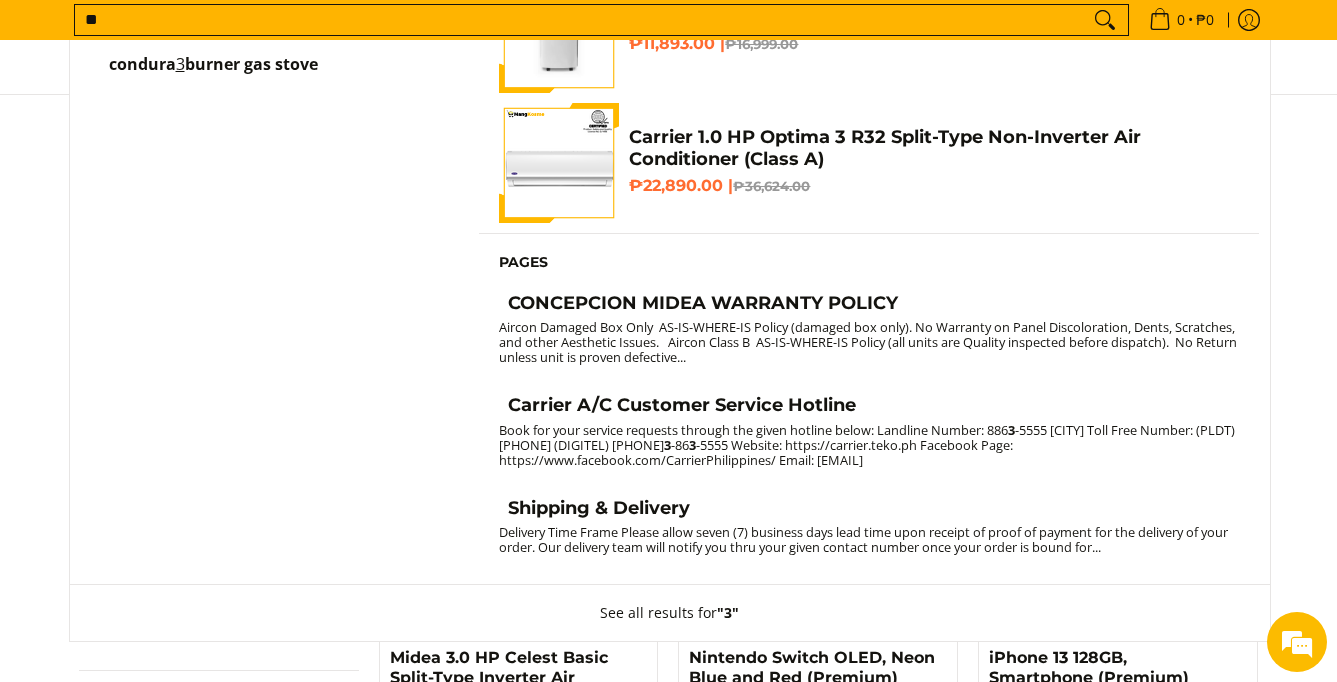 type on "*" 